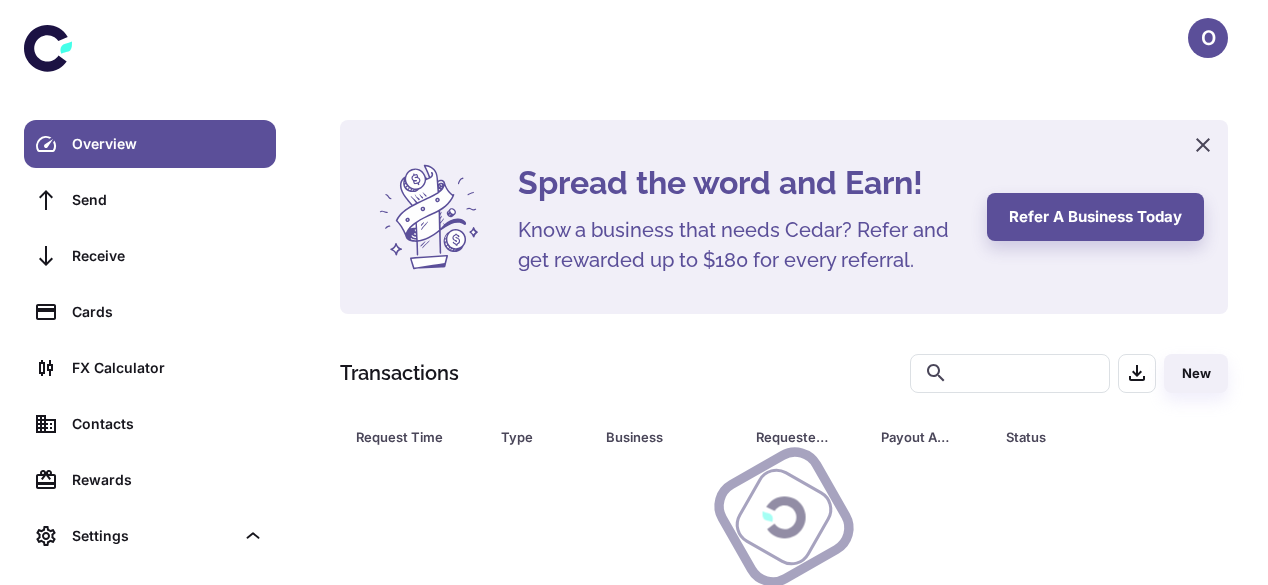 scroll, scrollTop: 0, scrollLeft: 0, axis: both 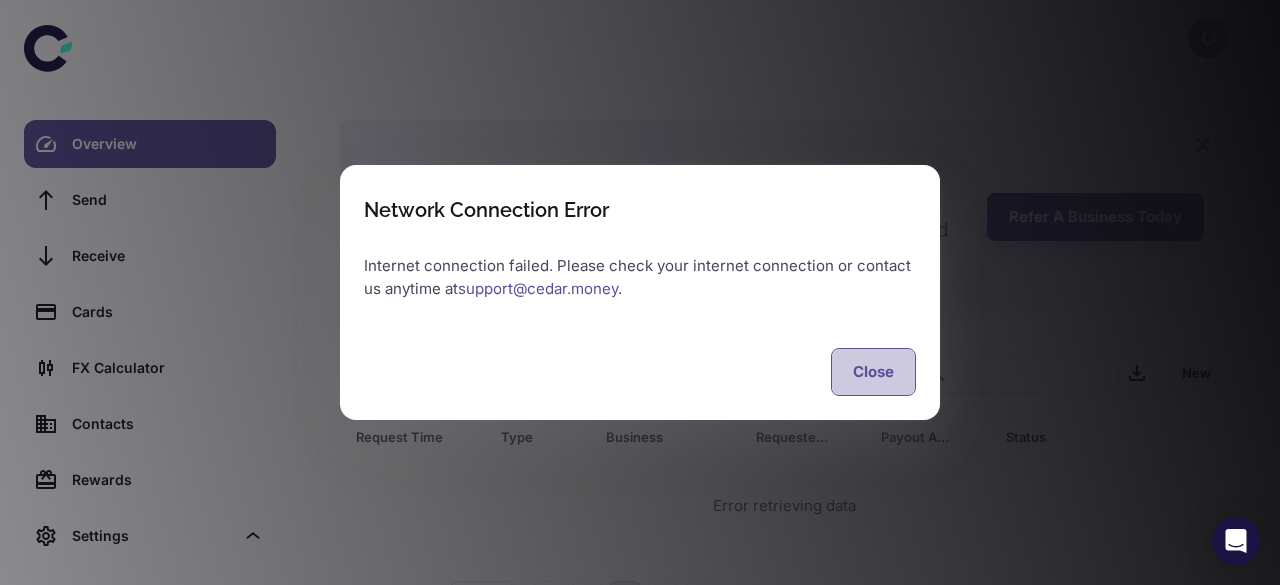 click on "Close" at bounding box center [873, 372] 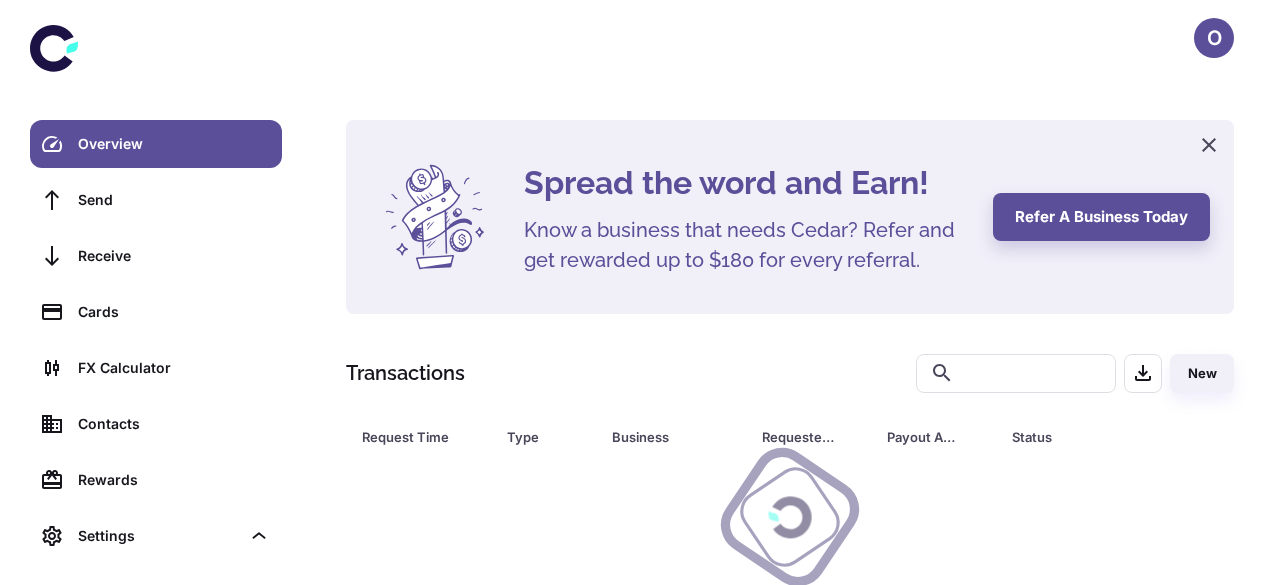 scroll, scrollTop: 0, scrollLeft: 0, axis: both 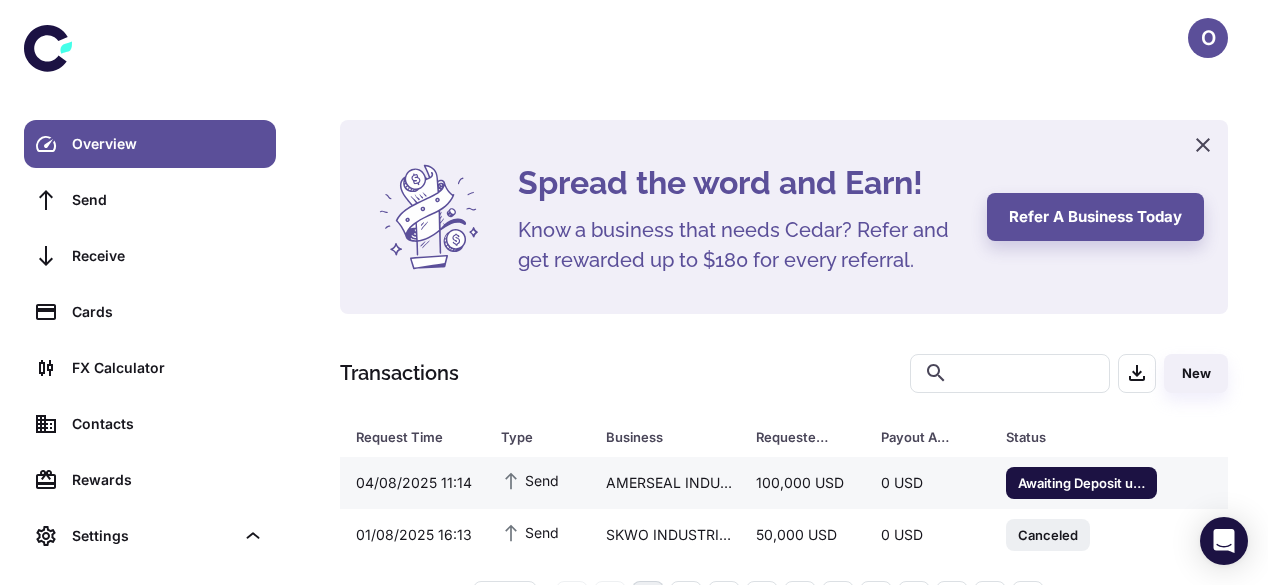 click on "100,000 USD" at bounding box center [802, 483] 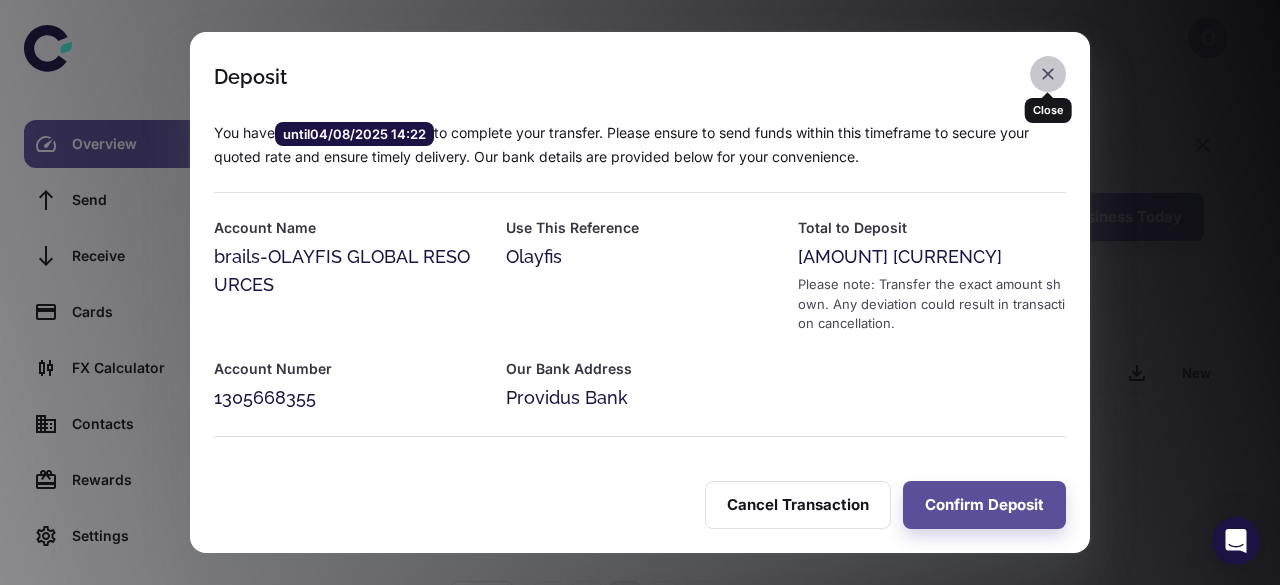click 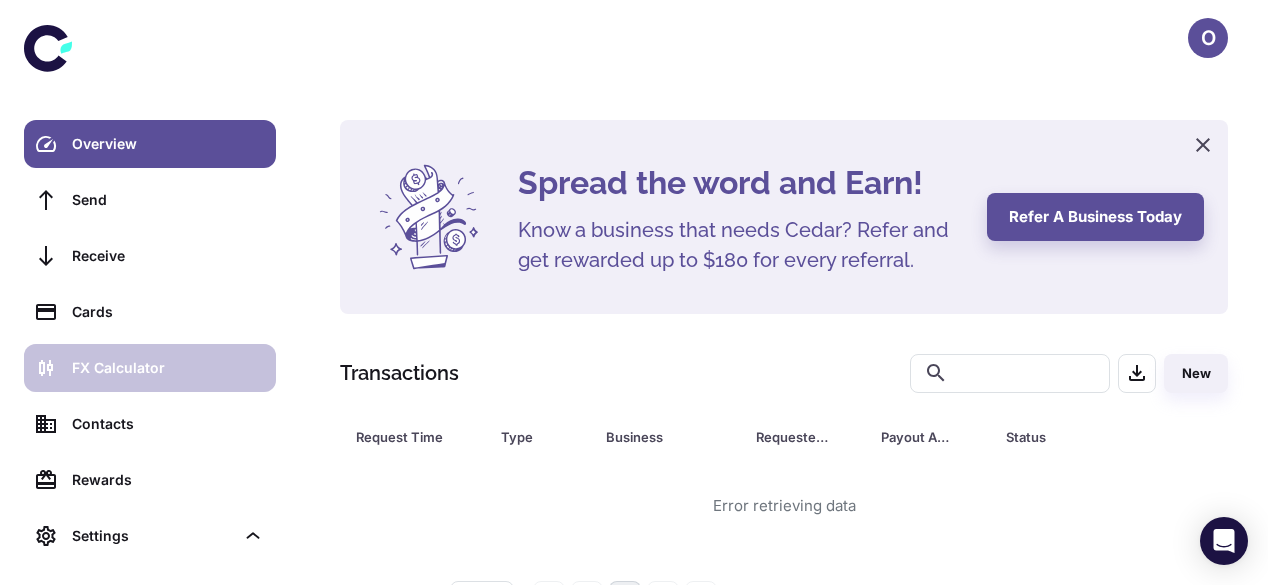 click on "FX Calculator" at bounding box center (168, 368) 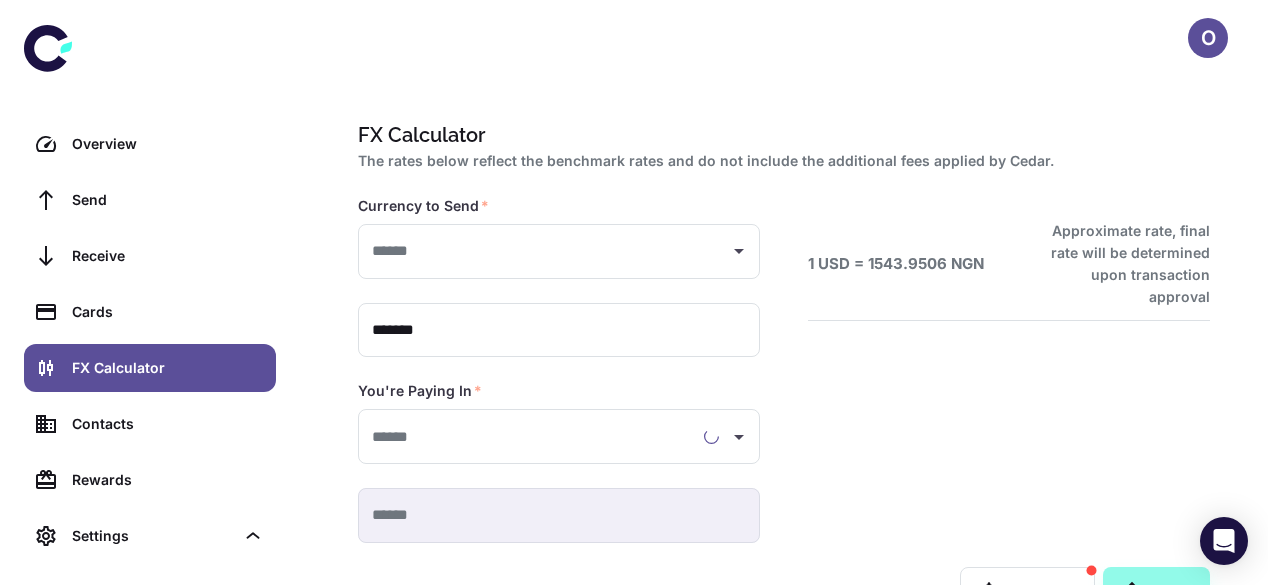 type on "**********" 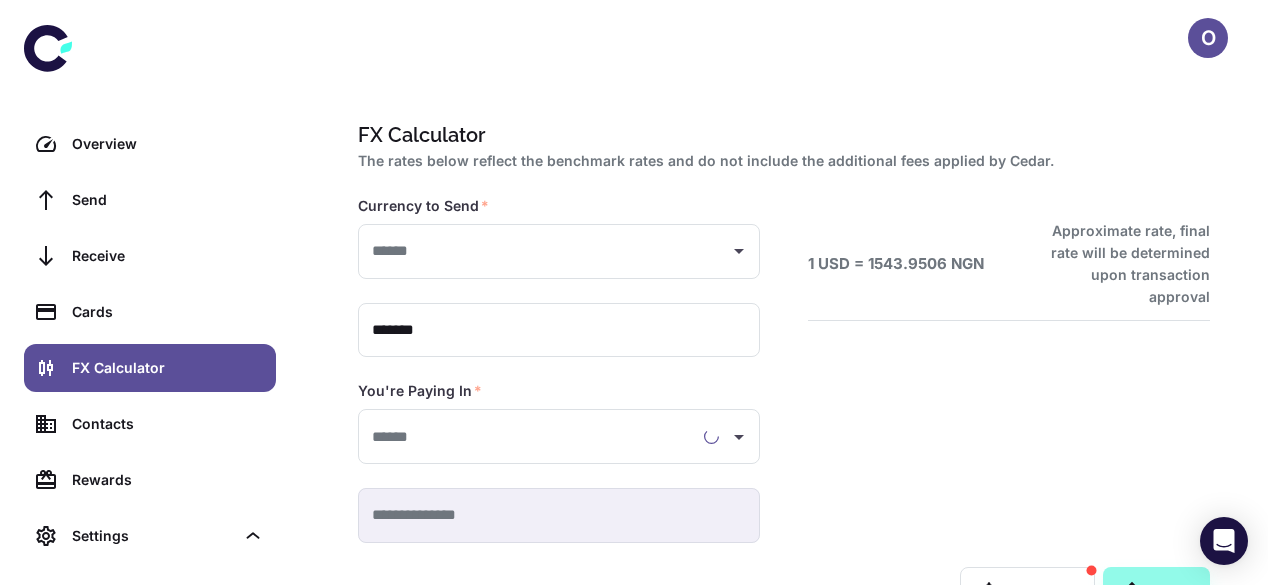 type on "**********" 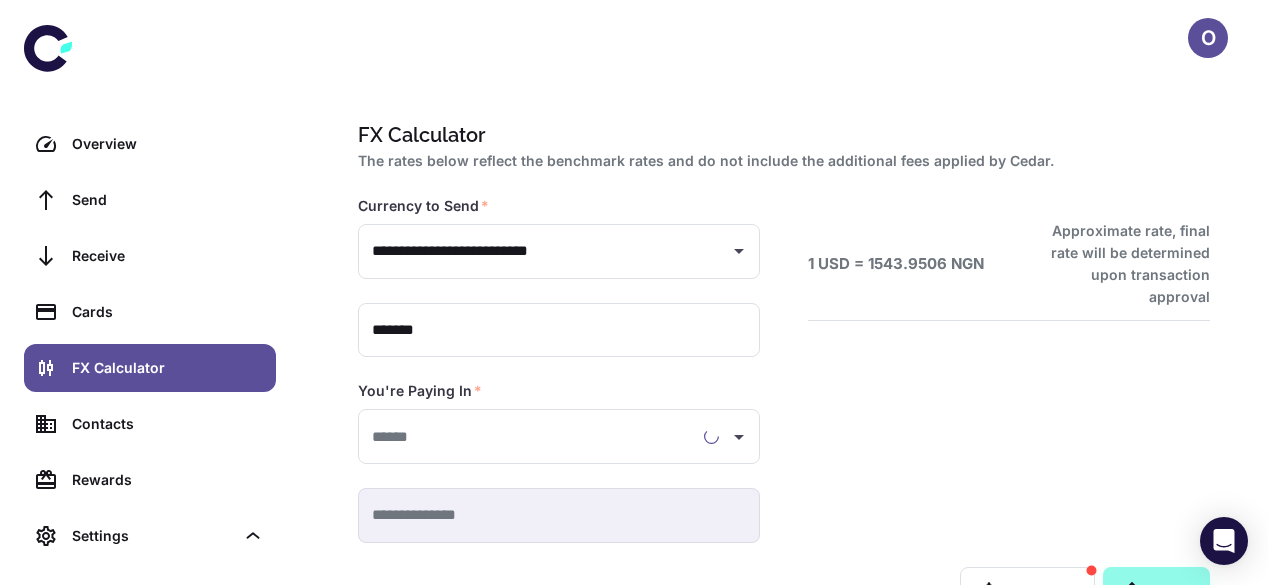 type on "**********" 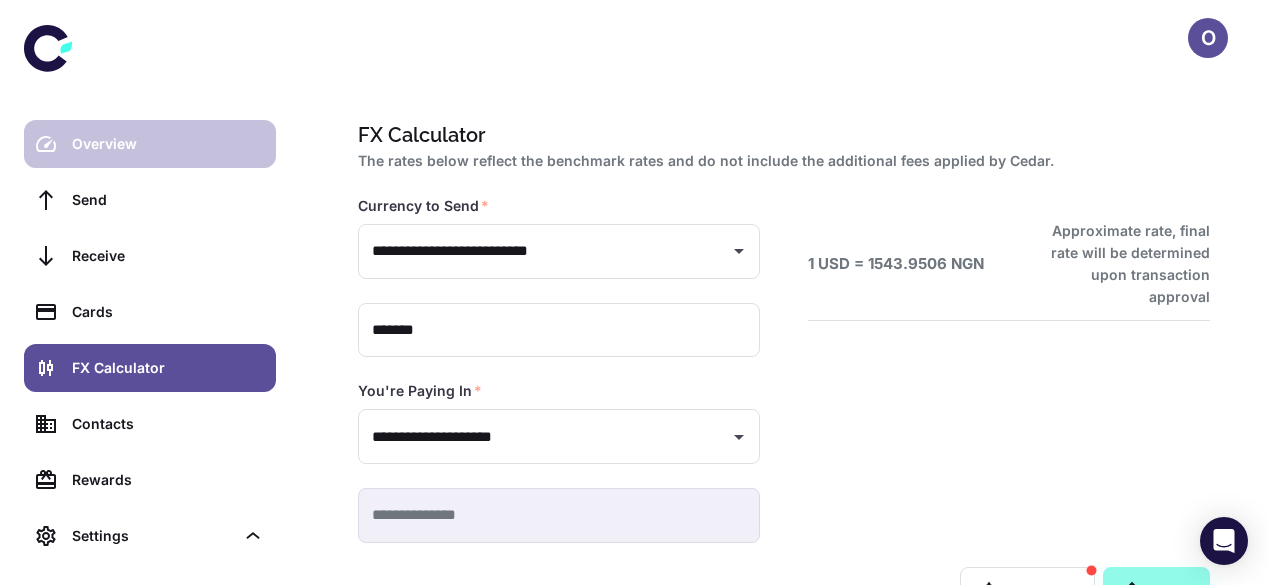 click on "Overview" at bounding box center (150, 144) 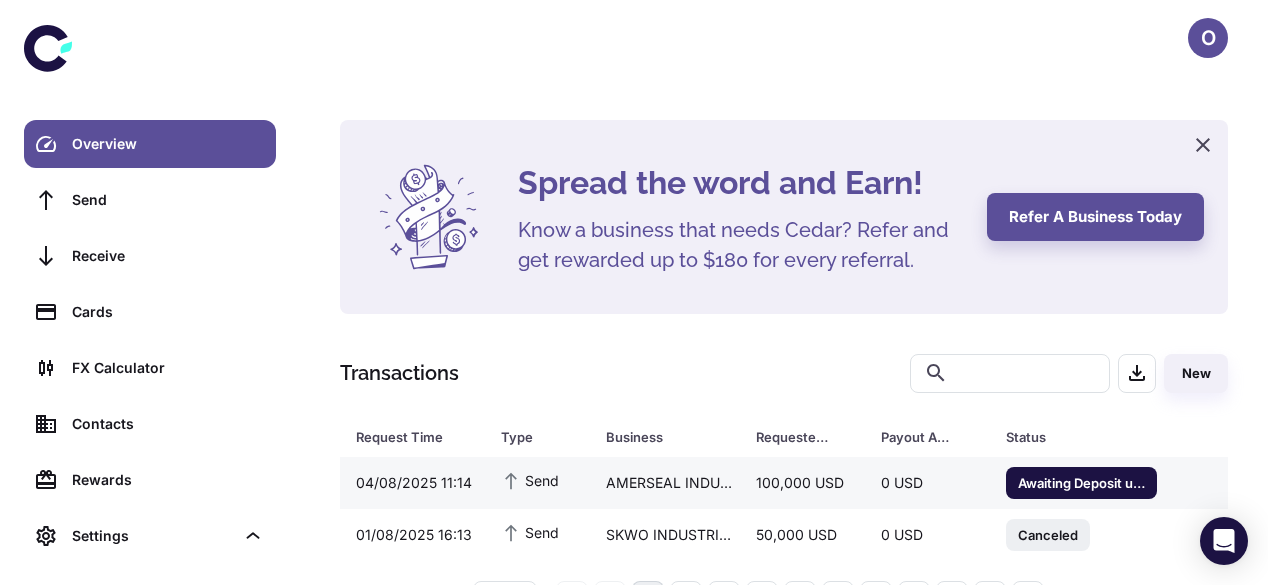 click on "100,000 USD" at bounding box center (802, 483) 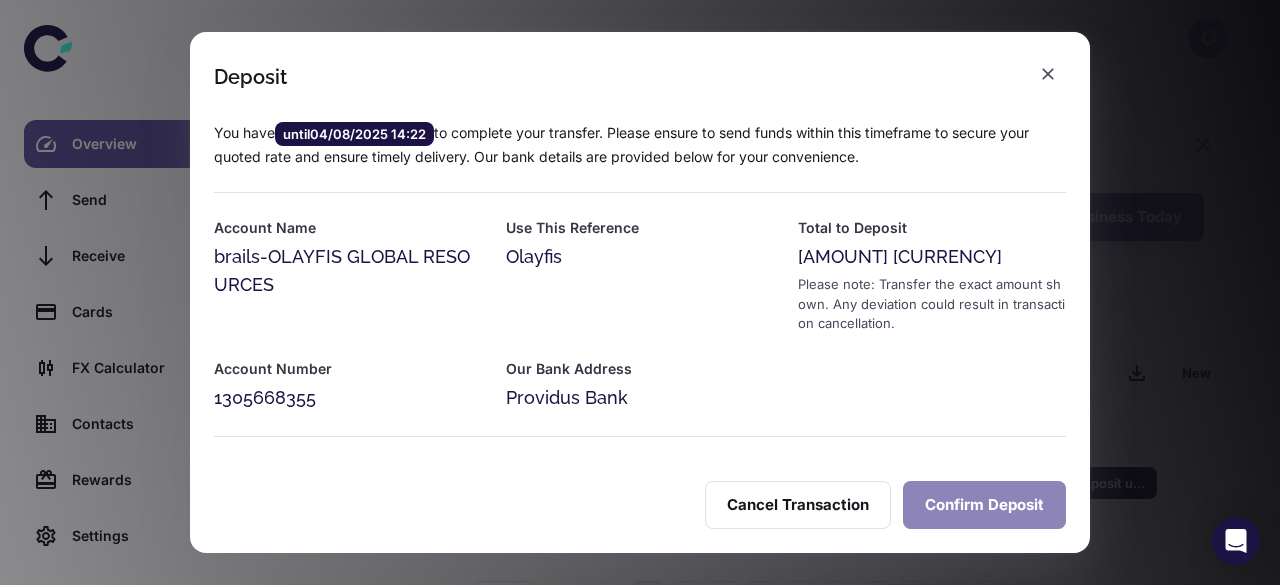 click on "Confirm Deposit" at bounding box center (984, 505) 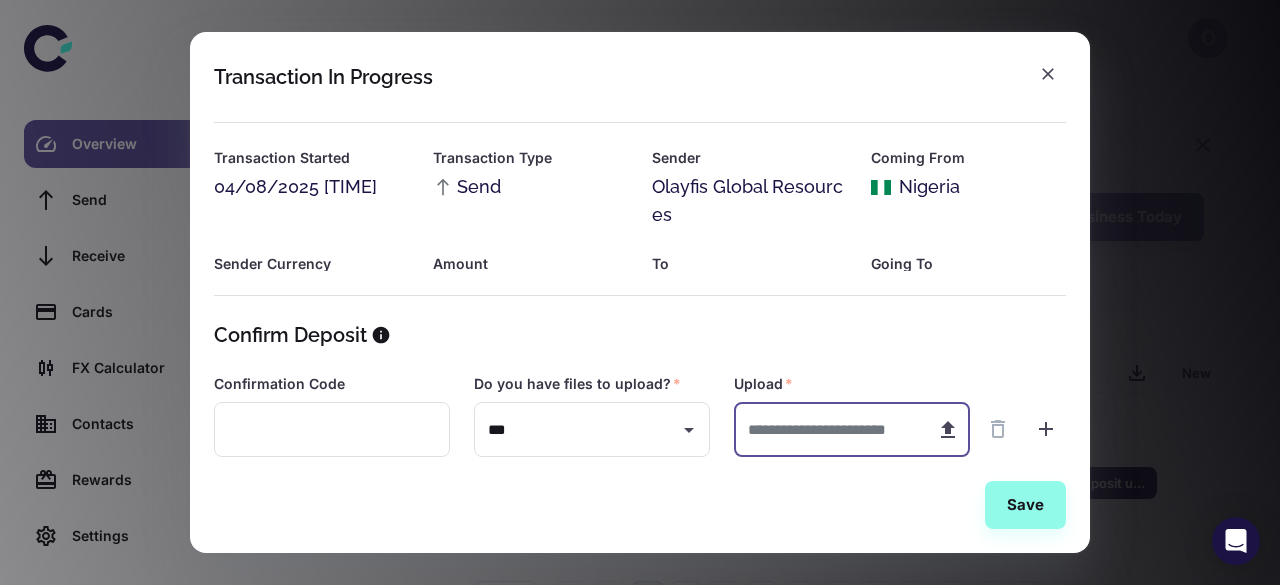 click at bounding box center (827, 429) 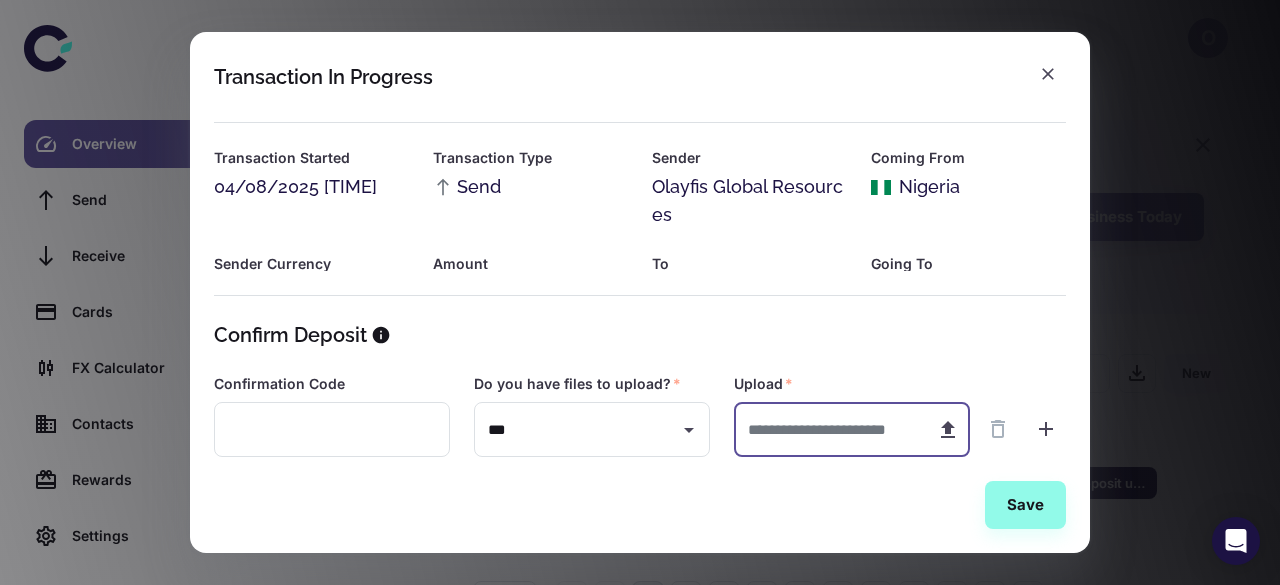 click on "Transaction Type Send" at bounding box center [518, 176] 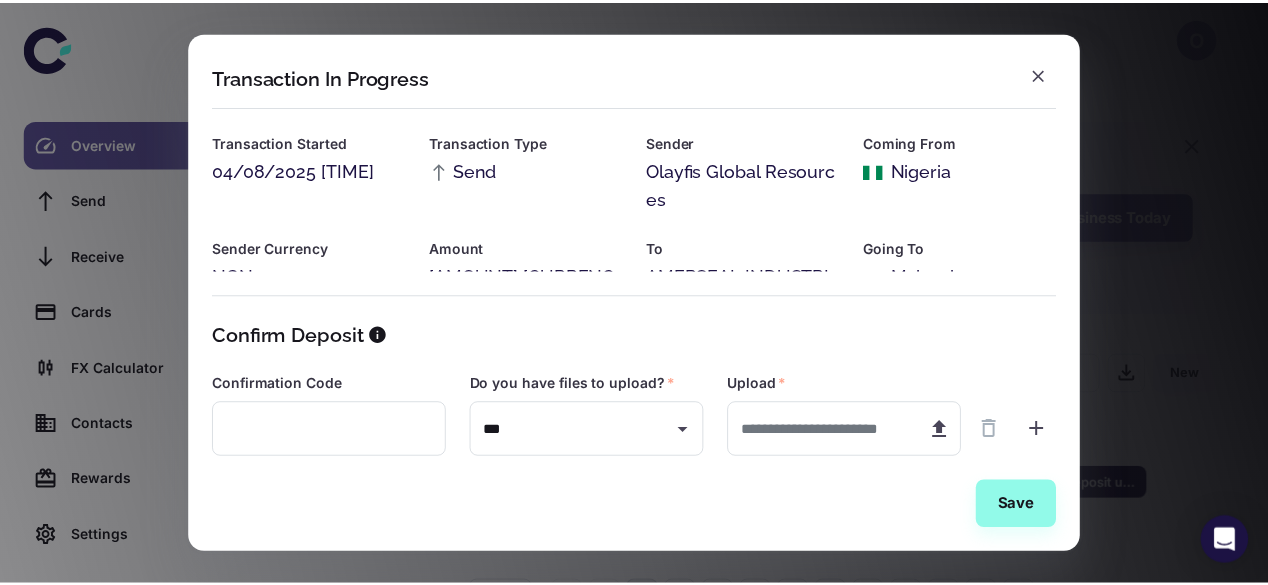 scroll, scrollTop: 0, scrollLeft: 0, axis: both 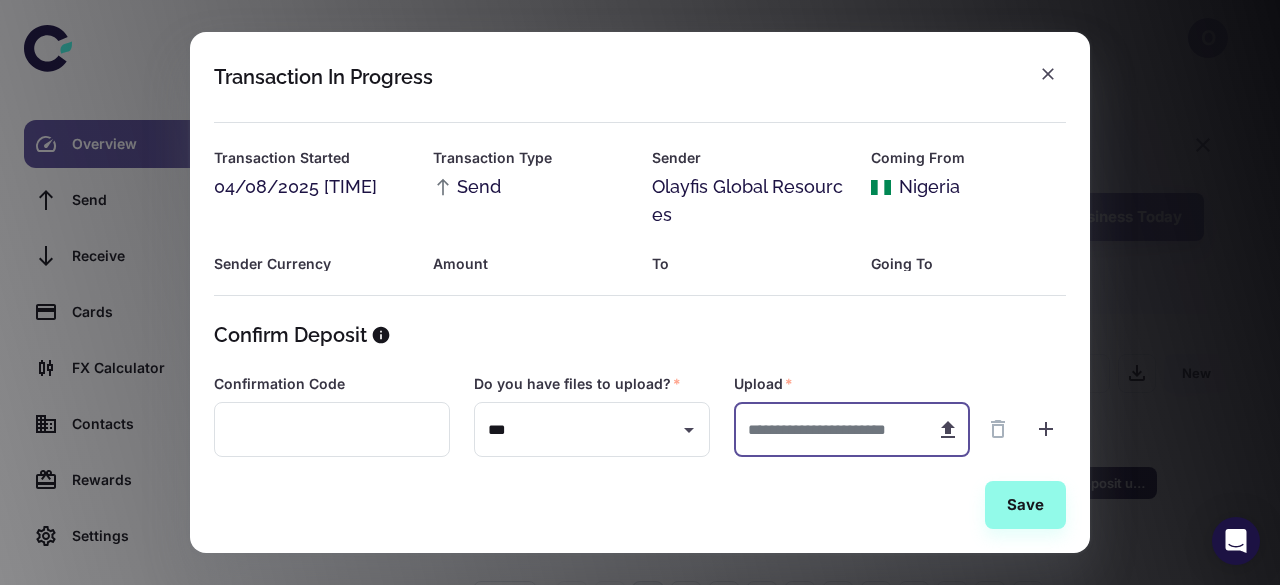 click at bounding box center (827, 429) 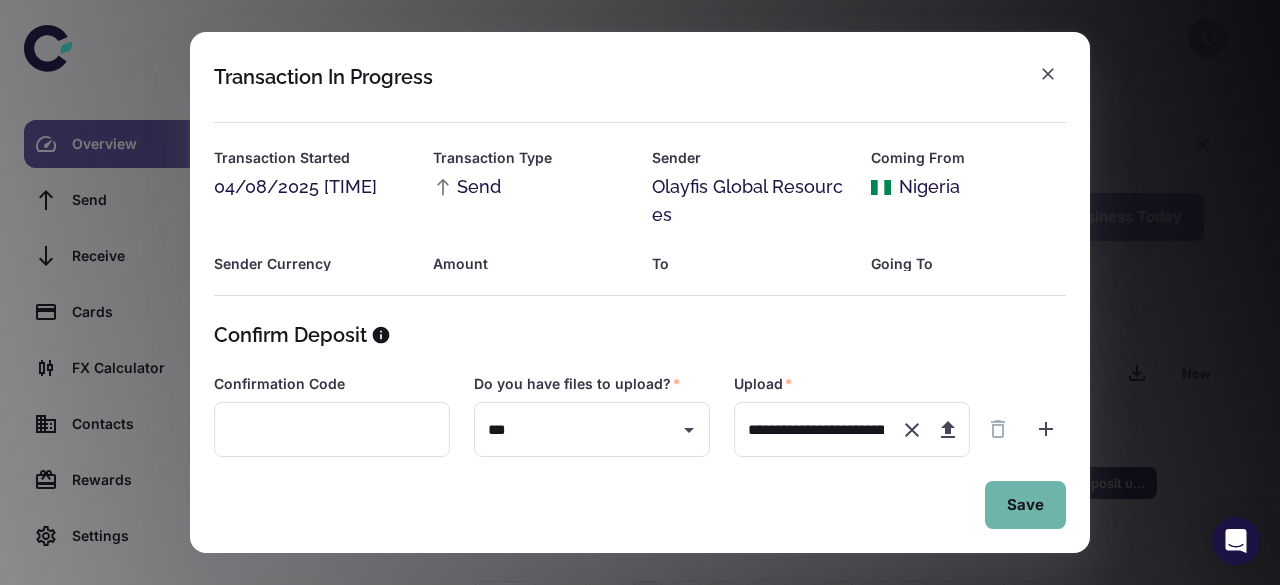 click on "Save" at bounding box center [1025, 505] 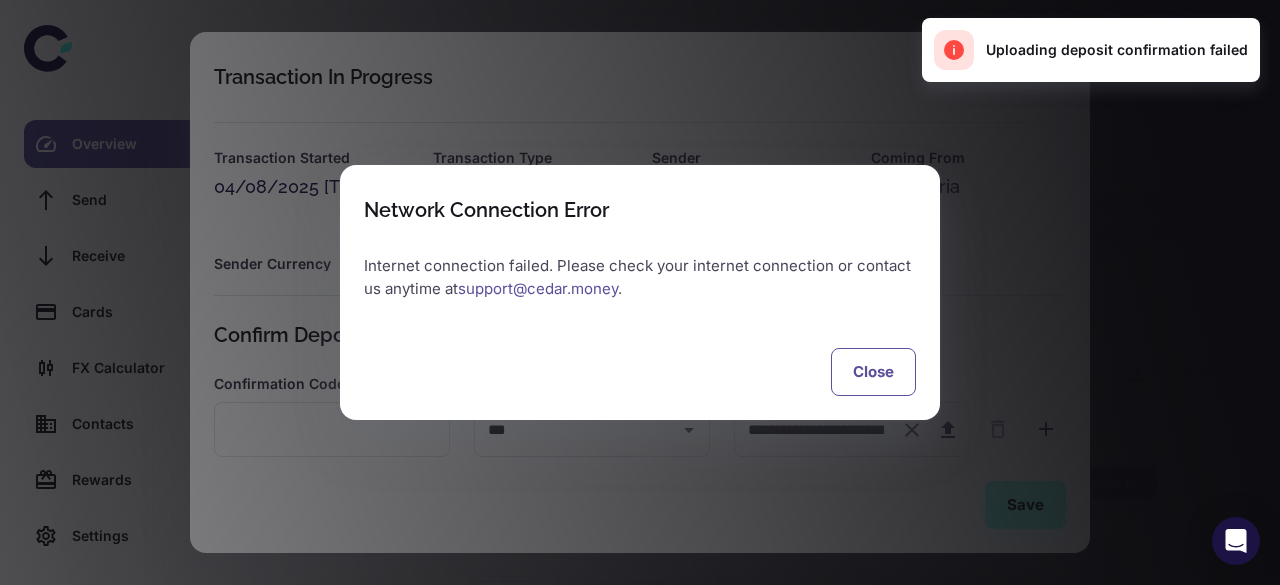 click on "Close" at bounding box center (873, 372) 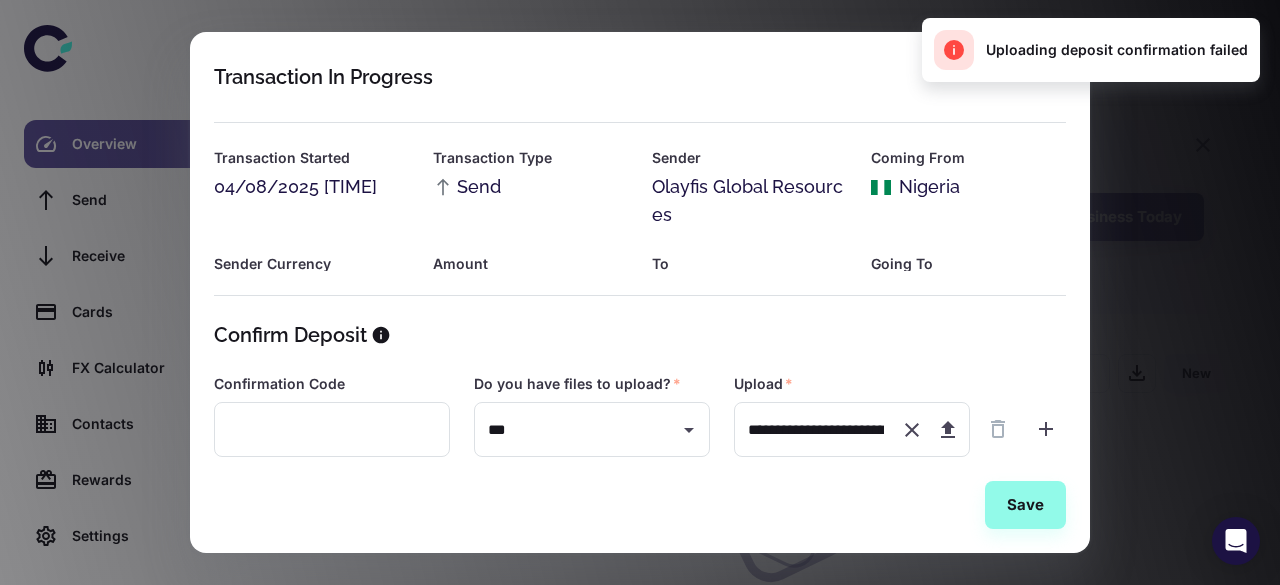 click on "Transaction Started 04/08/2025   11:22 Transaction Type Send Sender Olayfis Global Resources Coming From Nigeria Sender Currency NGN Amount 154,378,083.44 NGN To AMERSEAL INDUSTRIAL SDN BHD Going To Malaysia Recipient Currency USD Requested Amount 100,000 USD Payout Amount 0 USD Current Market Rate 1543.7808 NGN/USD SWIFT RHBBMYKL Settlement Date TBD Status In Progress Cedar ID 6000102486" at bounding box center (640, 184) 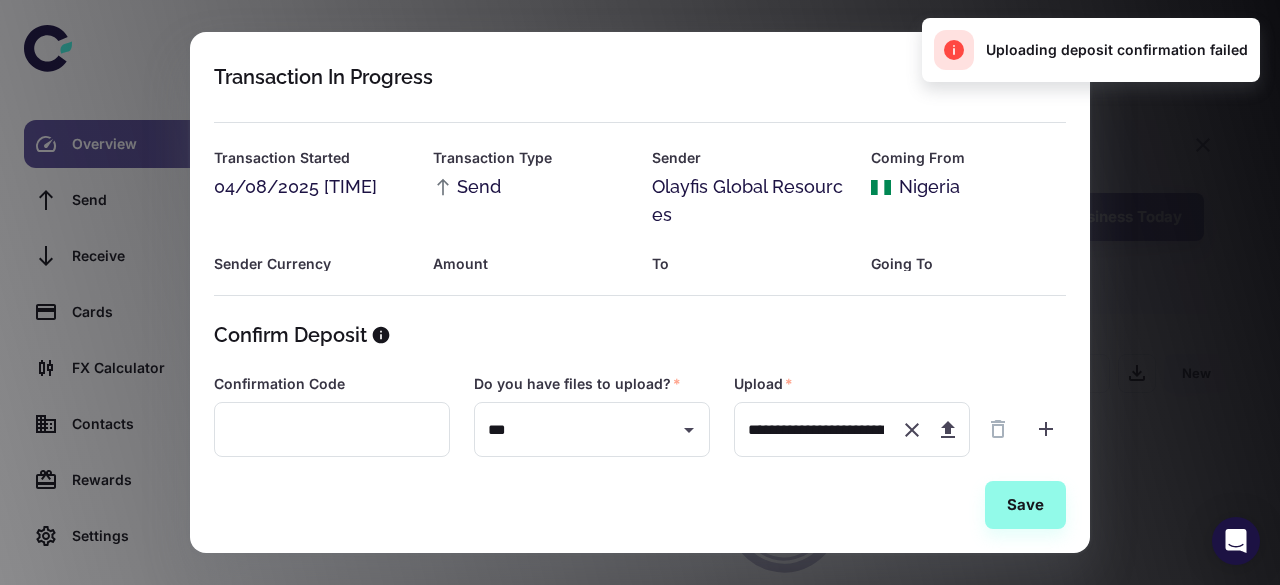 click at bounding box center (628, 110) 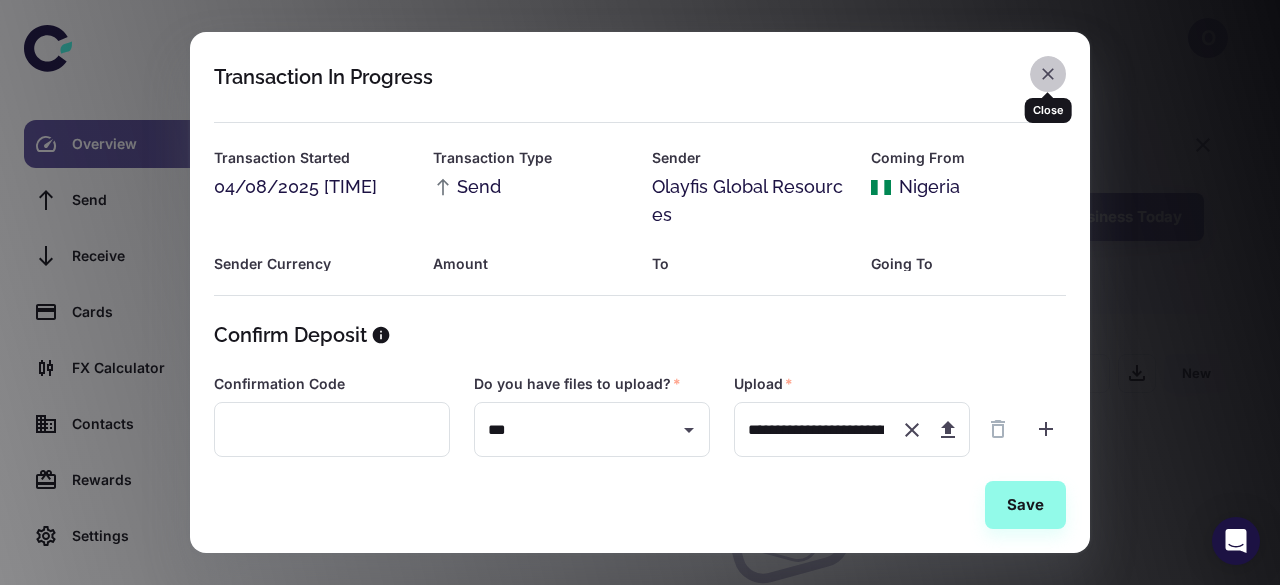 click 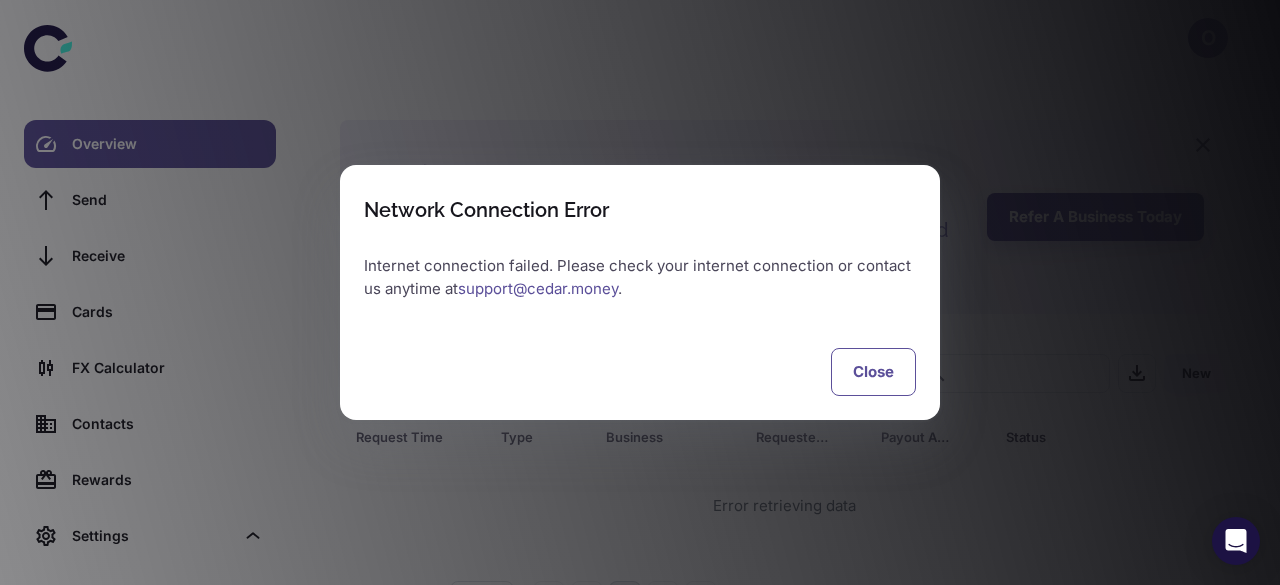 click on "Close" at bounding box center (873, 372) 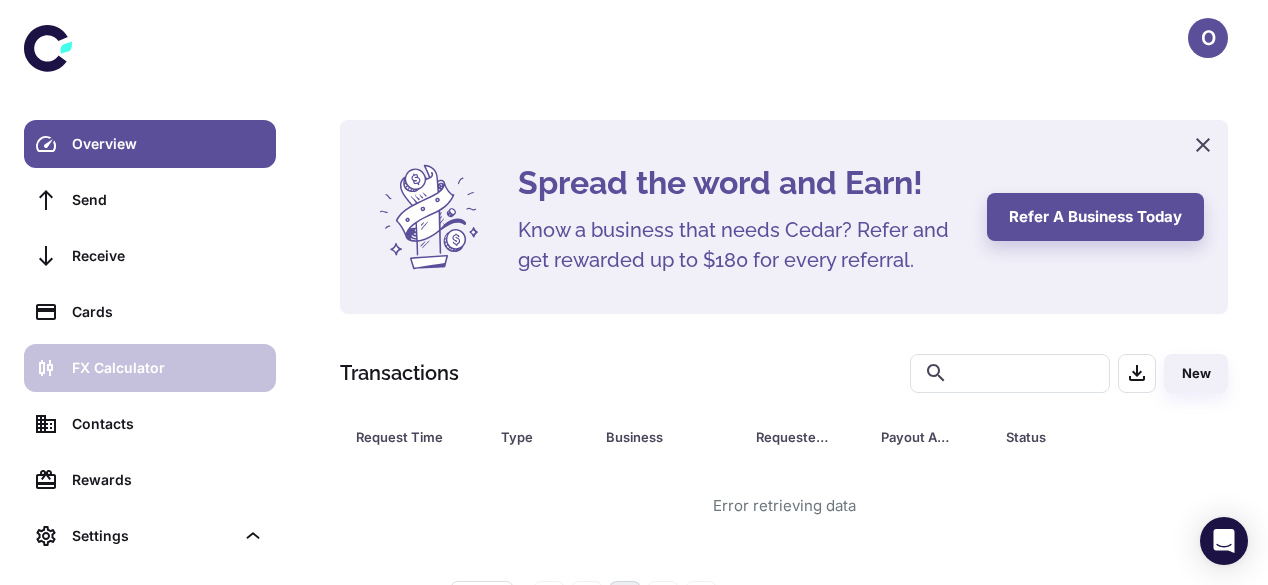 click on "FX Calculator" at bounding box center [168, 368] 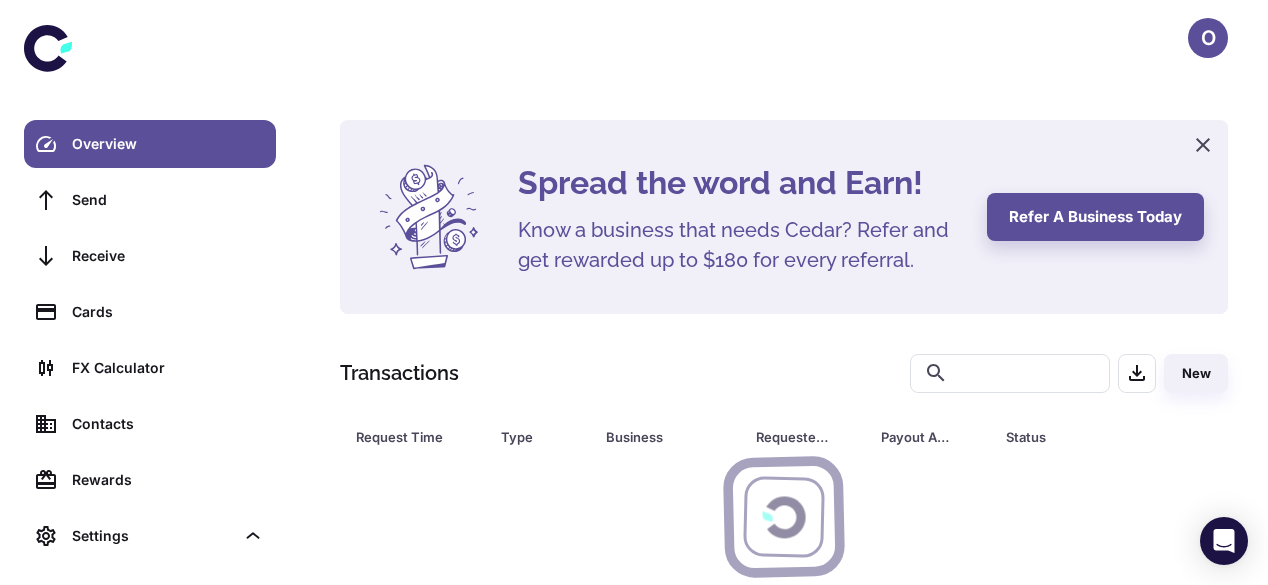 scroll, scrollTop: 0, scrollLeft: 0, axis: both 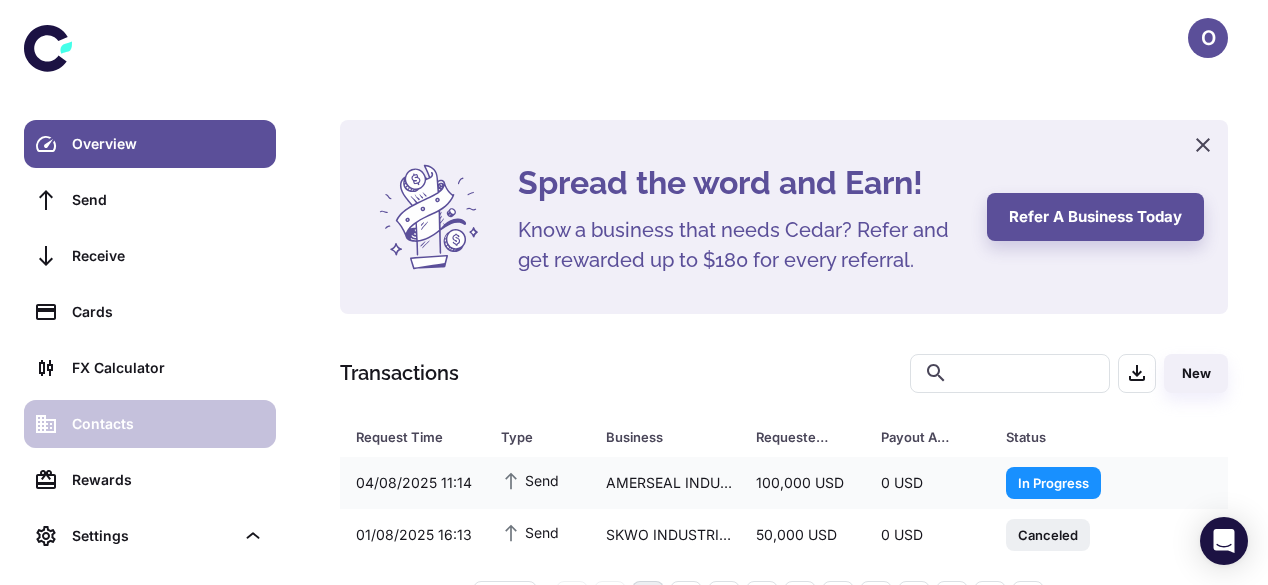 click on "Contacts" at bounding box center [168, 424] 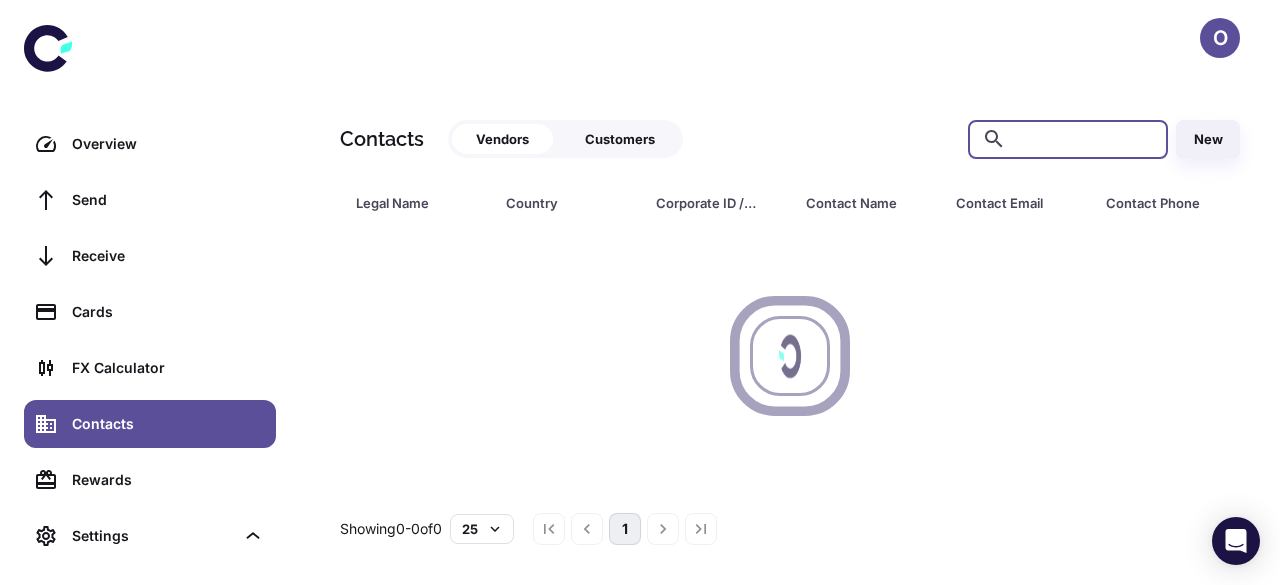 click at bounding box center (1084, 139) 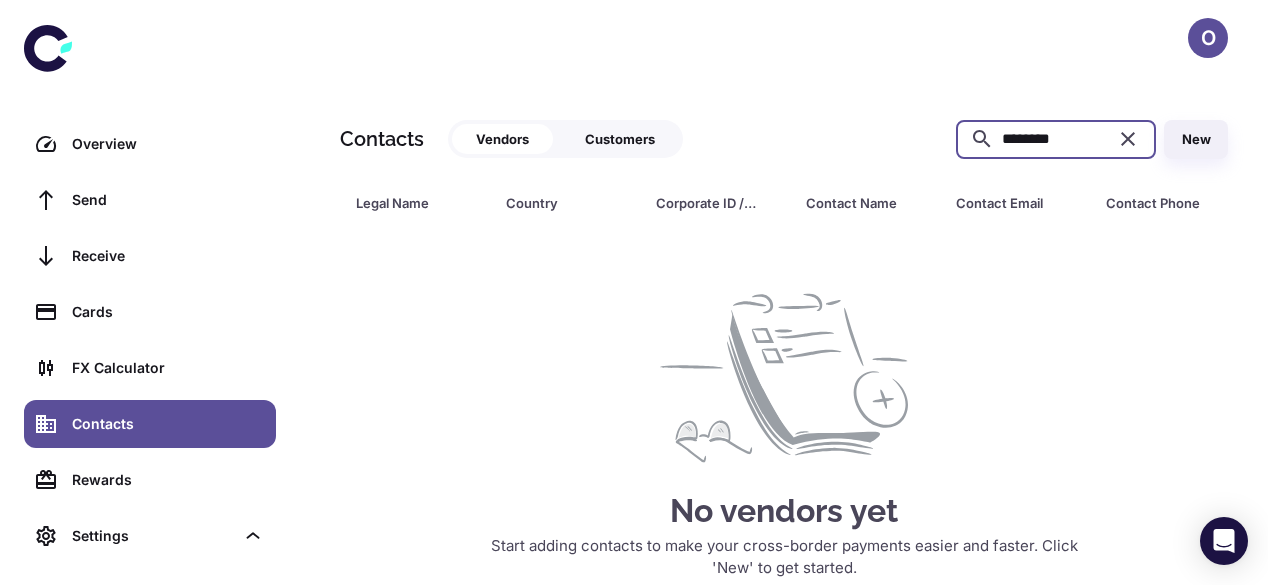type on "*******" 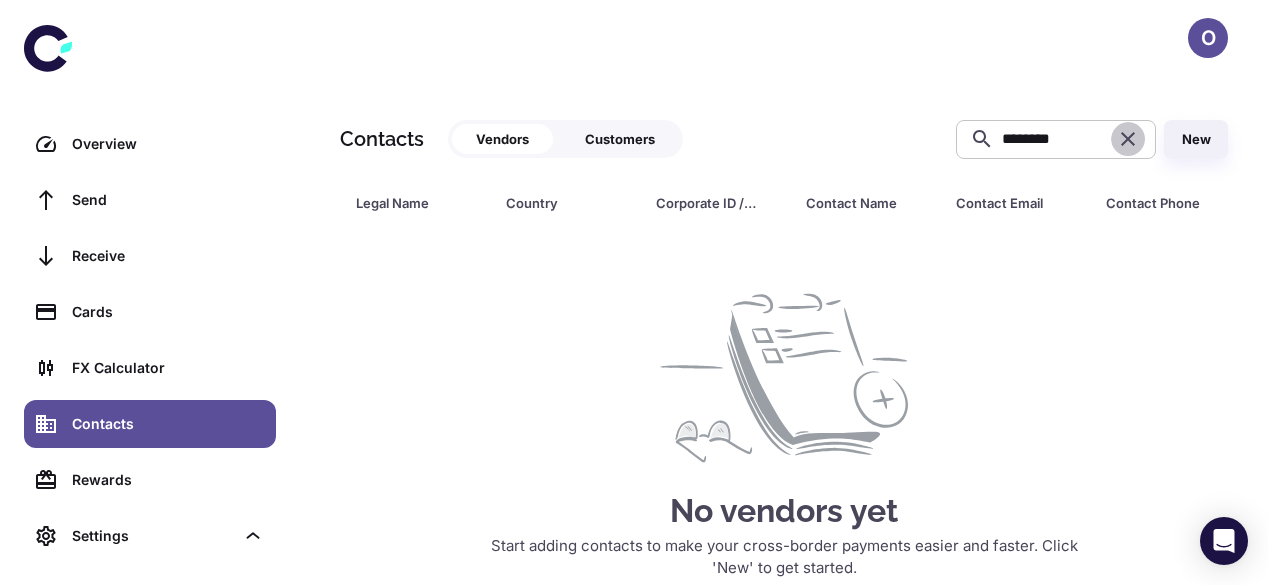 click 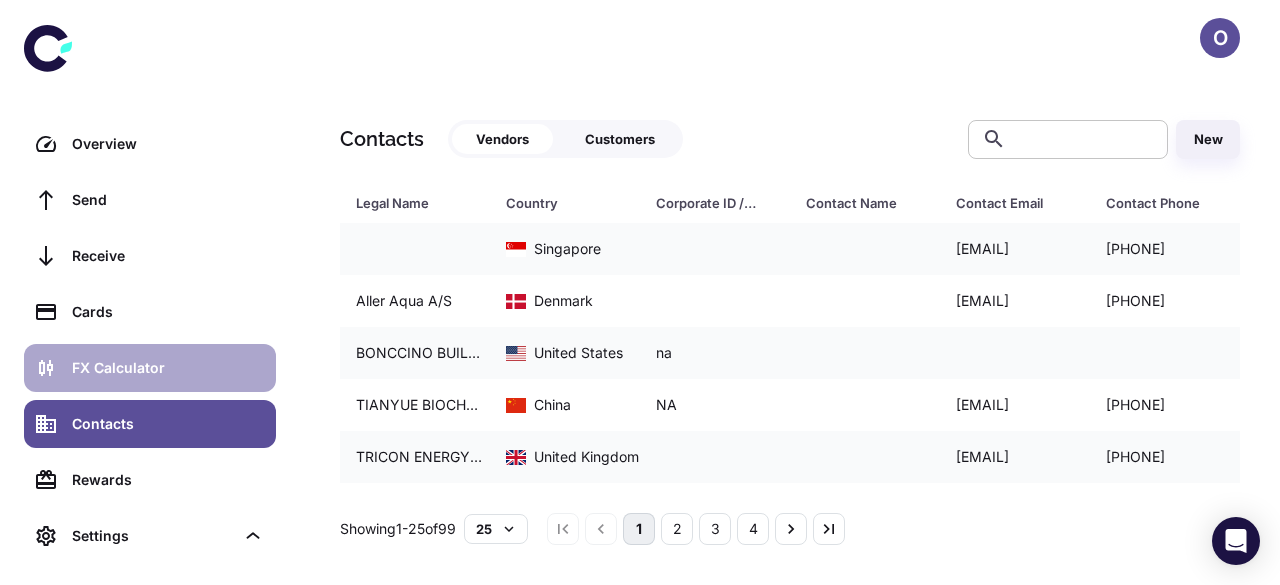 click on "FX Calculator" at bounding box center (168, 368) 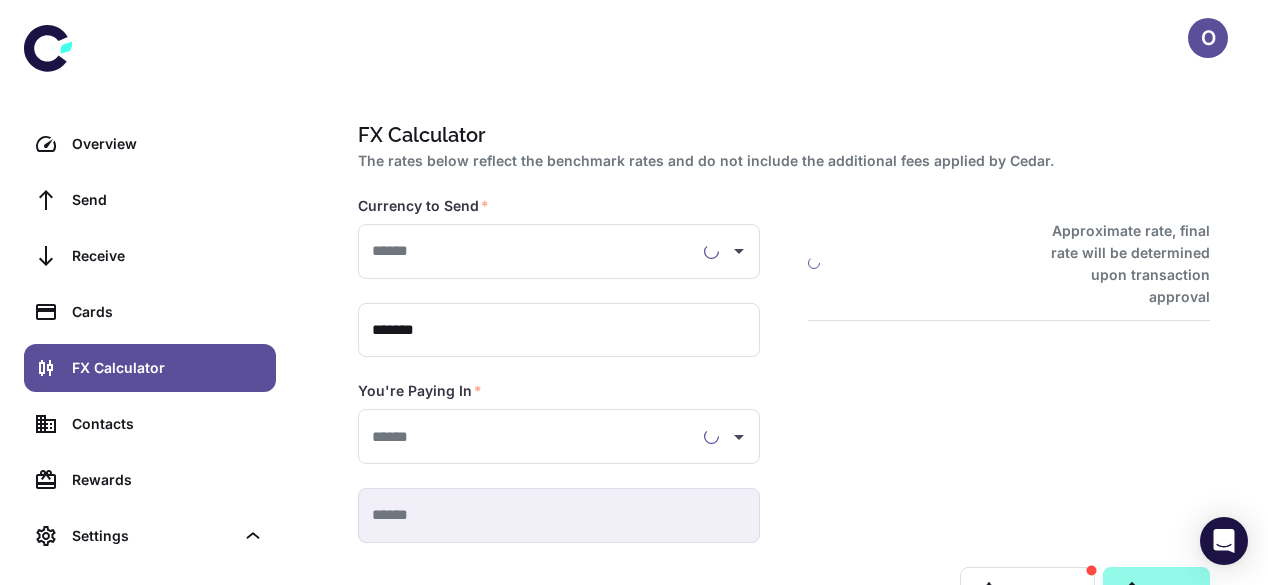type on "**********" 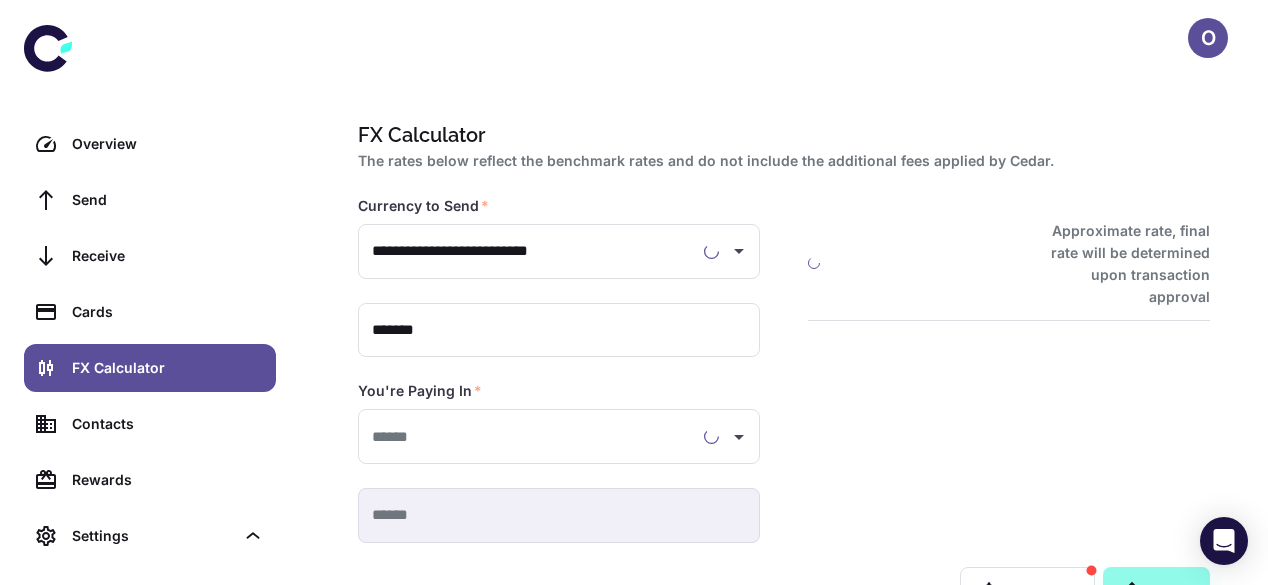 type on "**********" 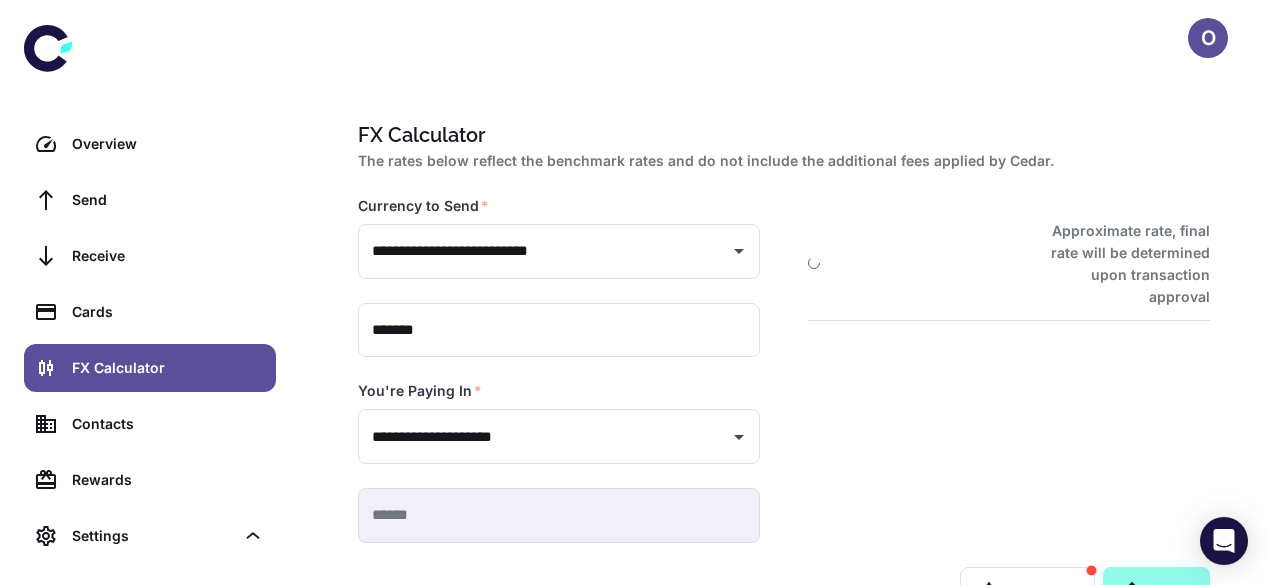 type on "**********" 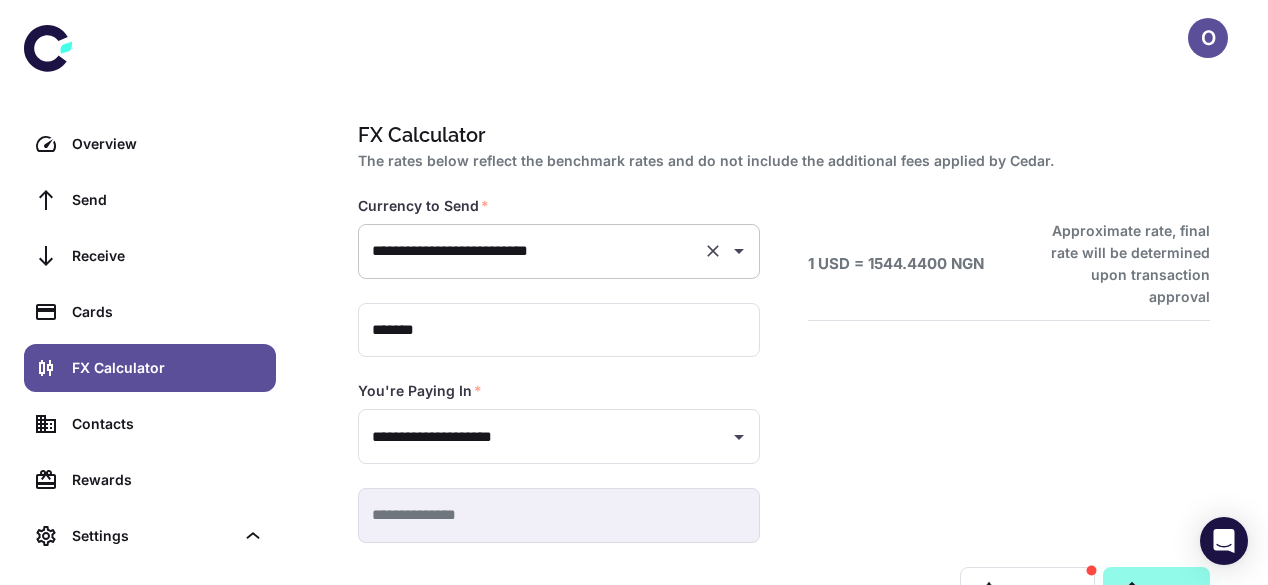 click on "**********" at bounding box center [559, 251] 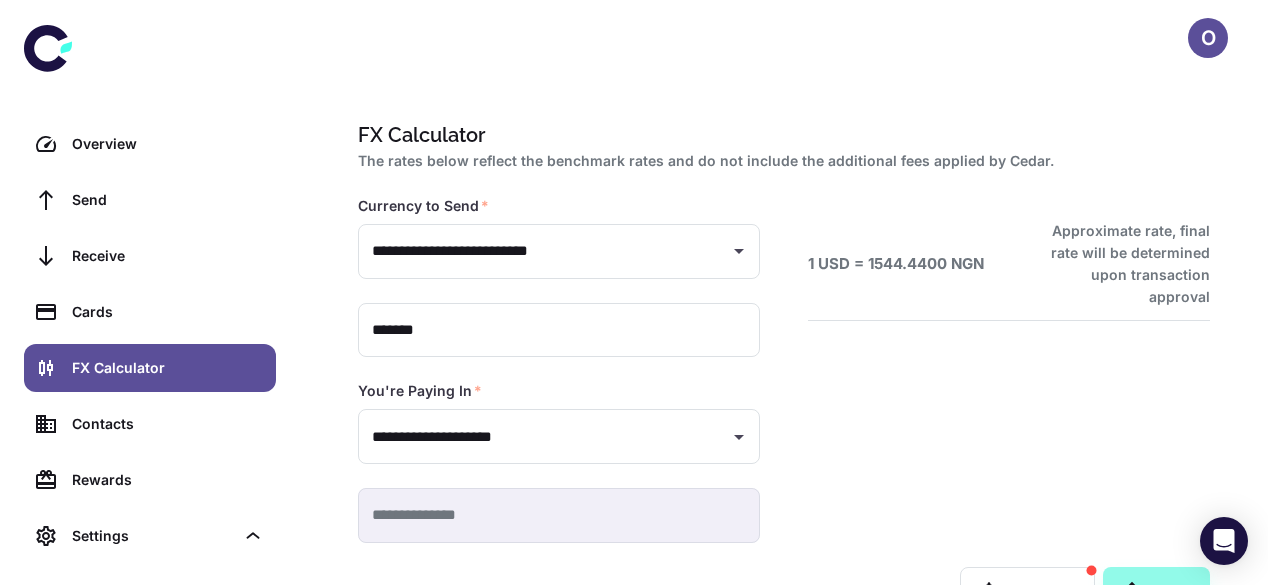 click on "1 USD = 1544.4400 NGN Approximate rate, final rate will be determined upon transaction approval" at bounding box center [985, 345] 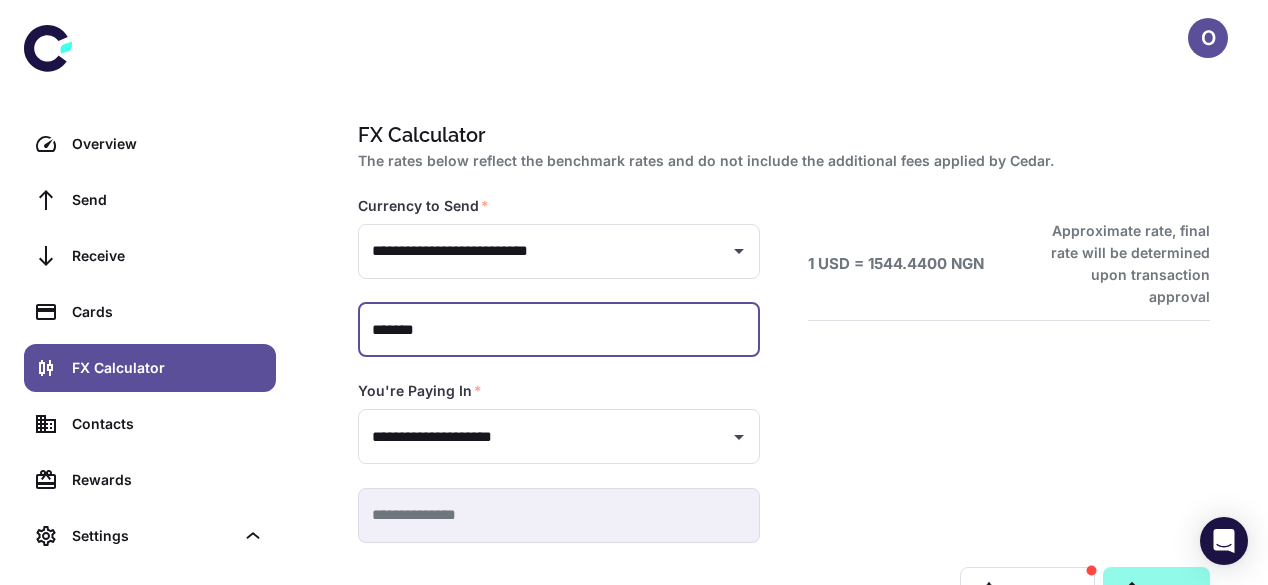 drag, startPoint x: 479, startPoint y: 329, endPoint x: 337, endPoint y: 331, distance: 142.01408 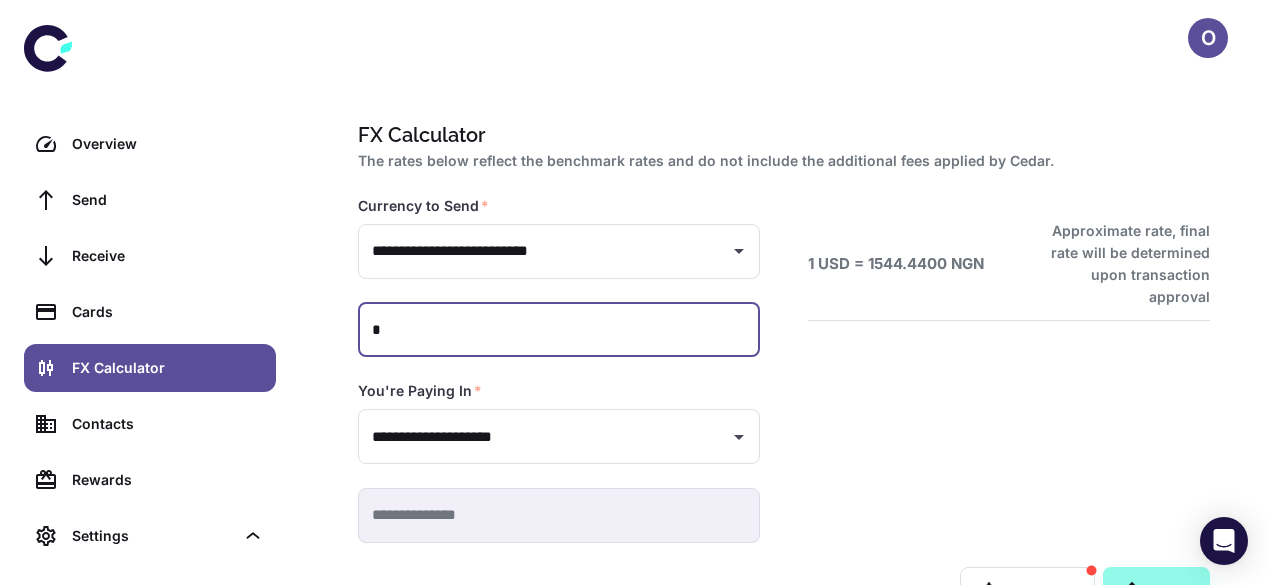 type 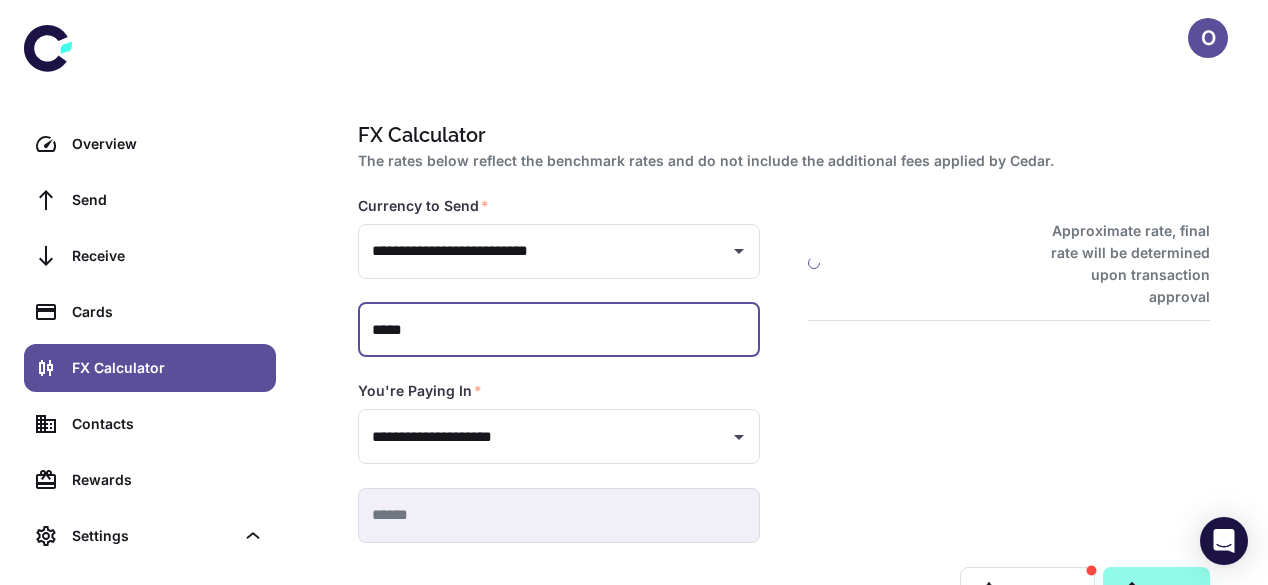 type on "******" 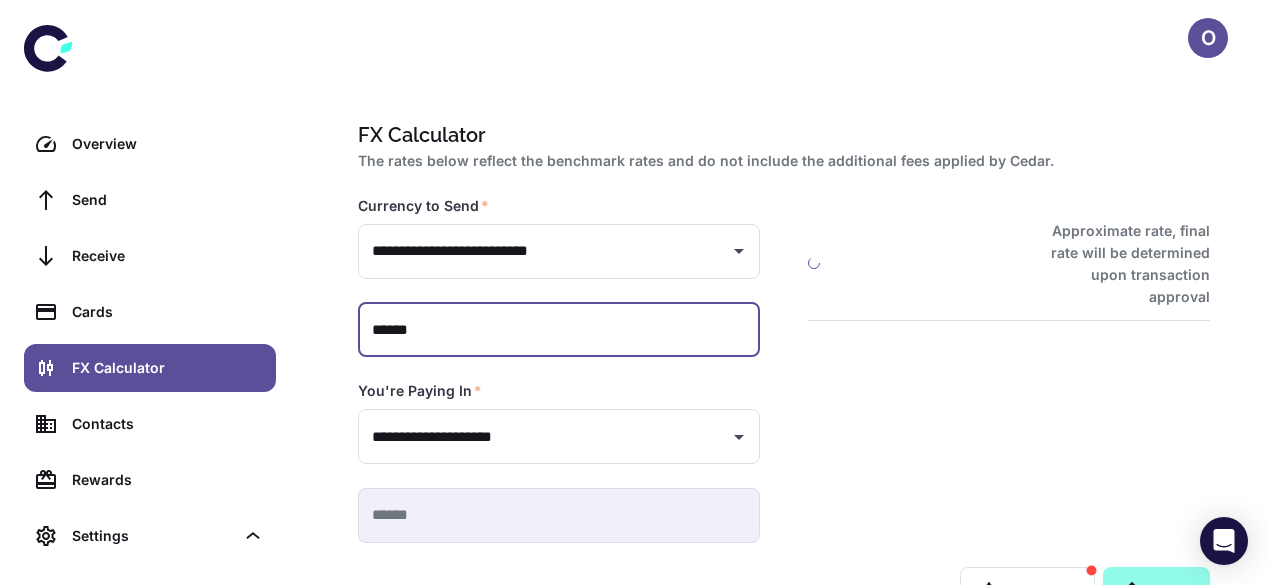 type on "**********" 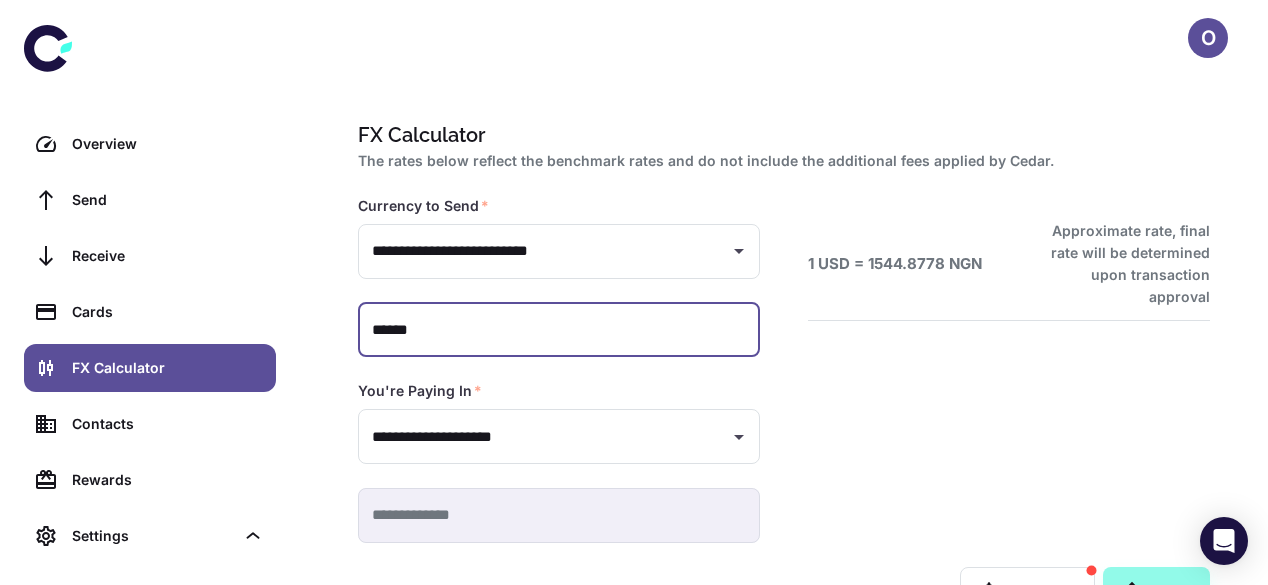 type on "******" 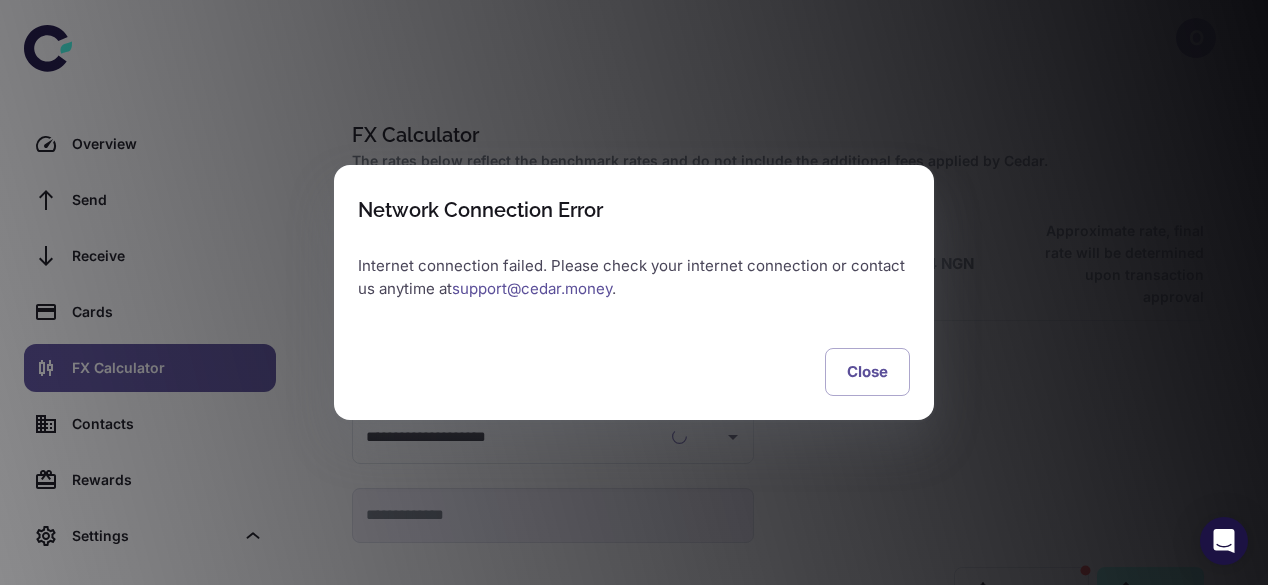 type on "**********" 